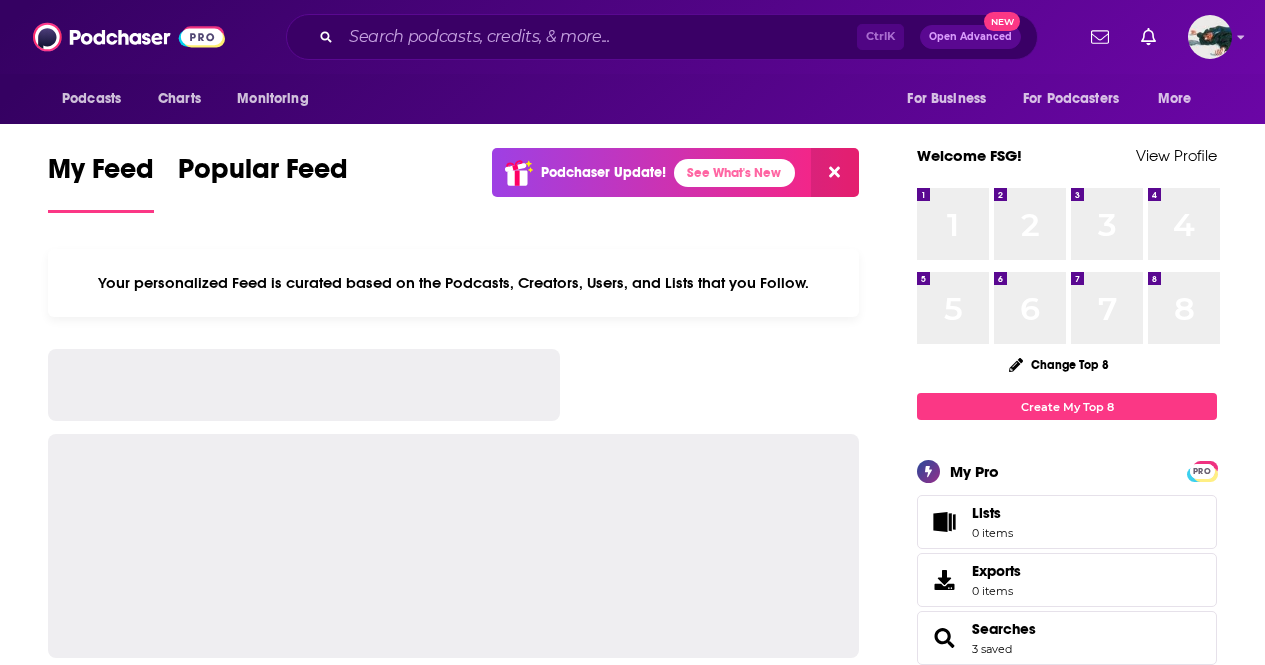 scroll, scrollTop: 0, scrollLeft: 0, axis: both 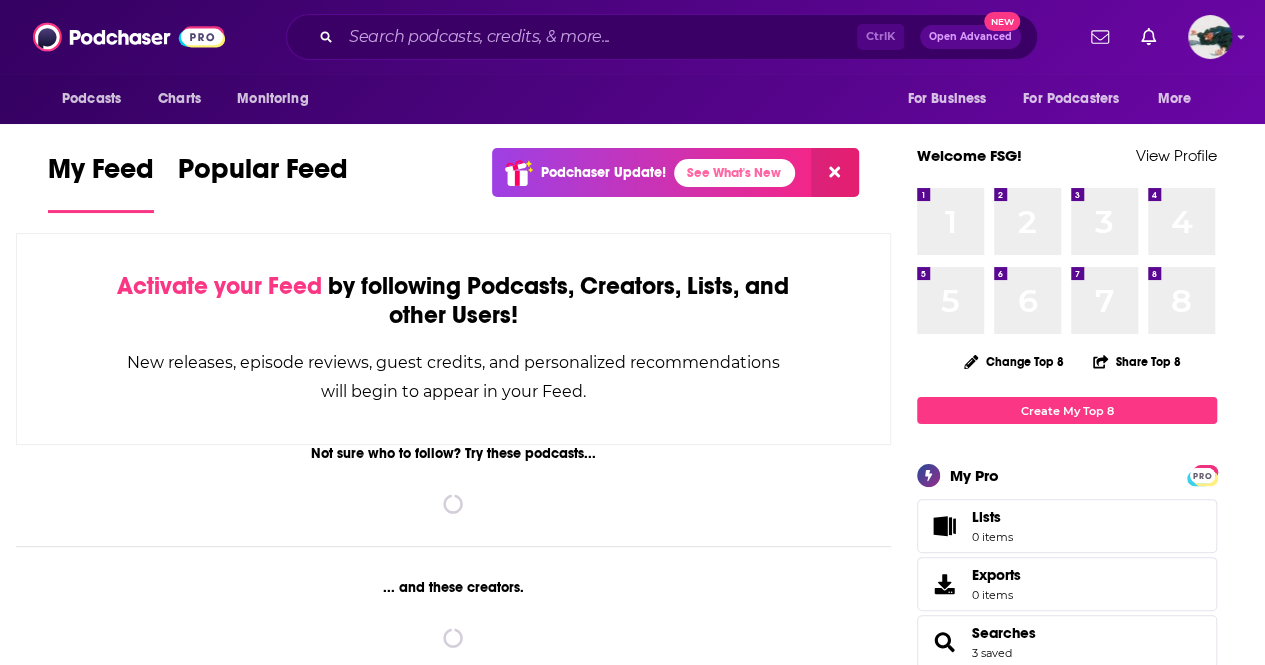 click on "Ctrl  K Open Advanced New" at bounding box center (662, 37) 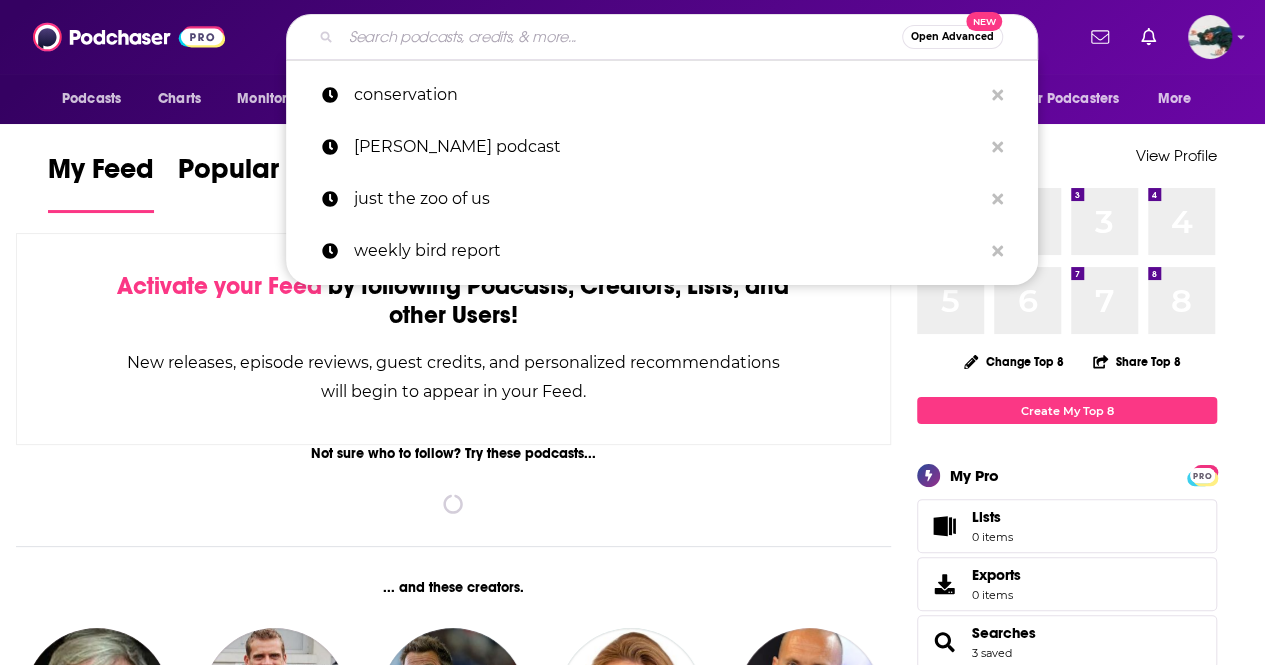 click at bounding box center [621, 37] 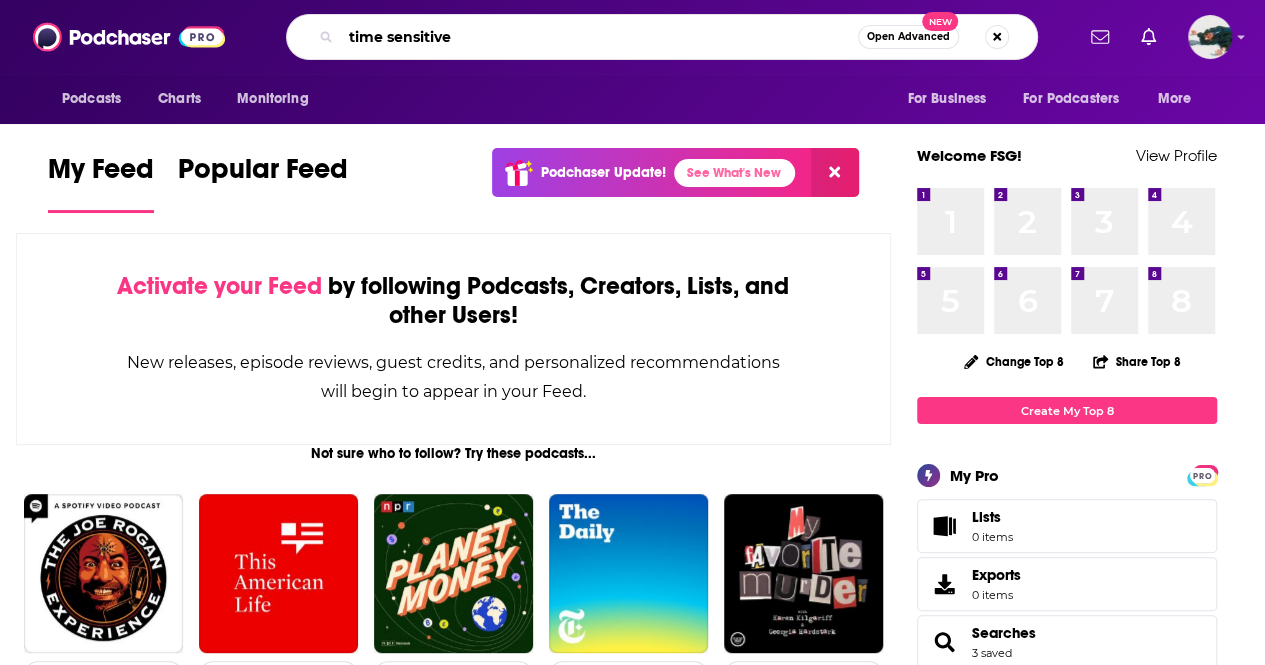 type on "time sensitive" 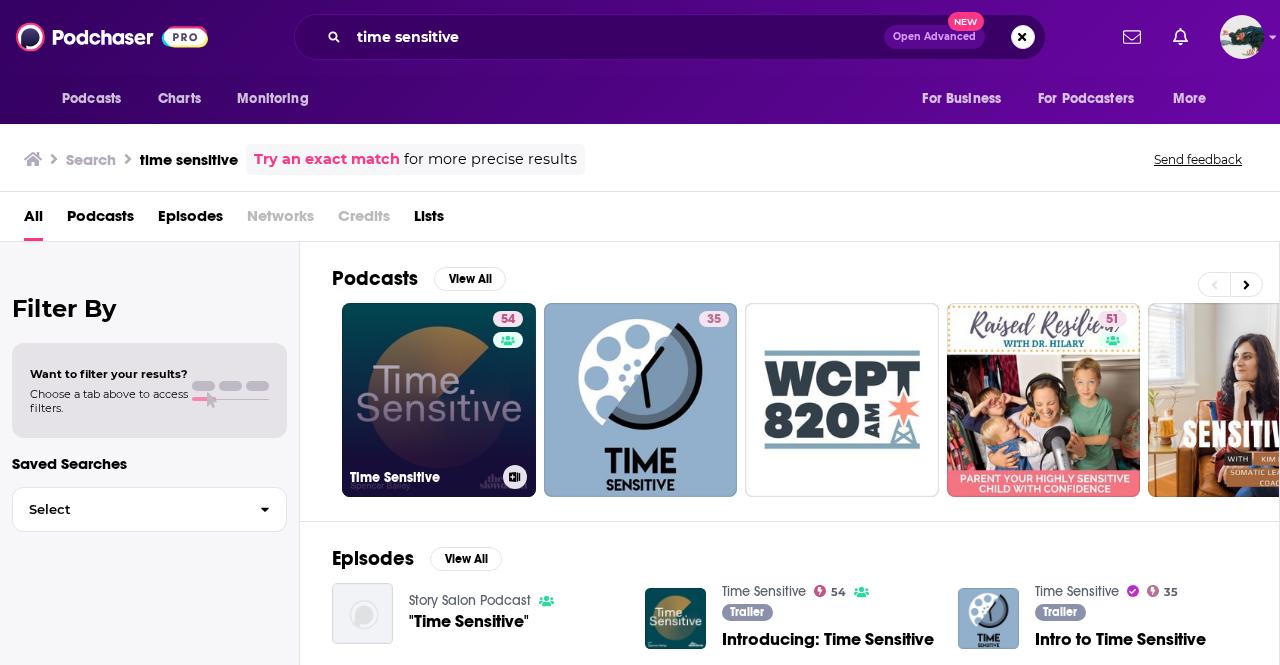 click on "54 Time Sensitive" at bounding box center (439, 400) 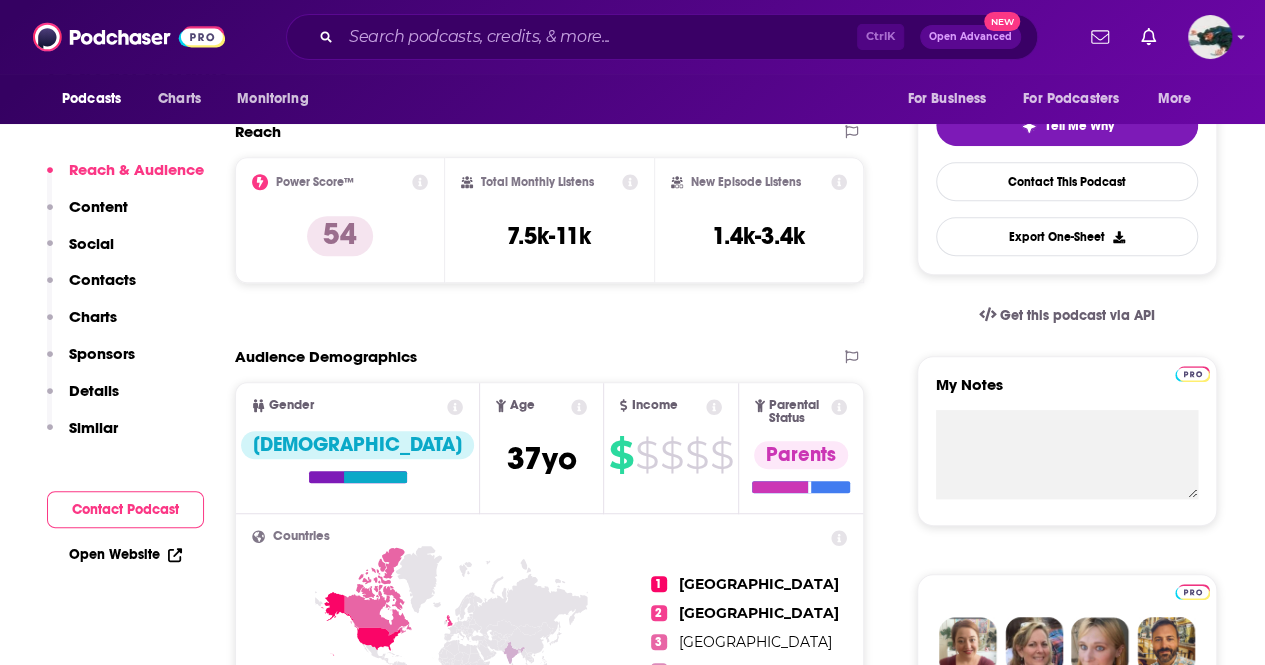 scroll, scrollTop: 500, scrollLeft: 0, axis: vertical 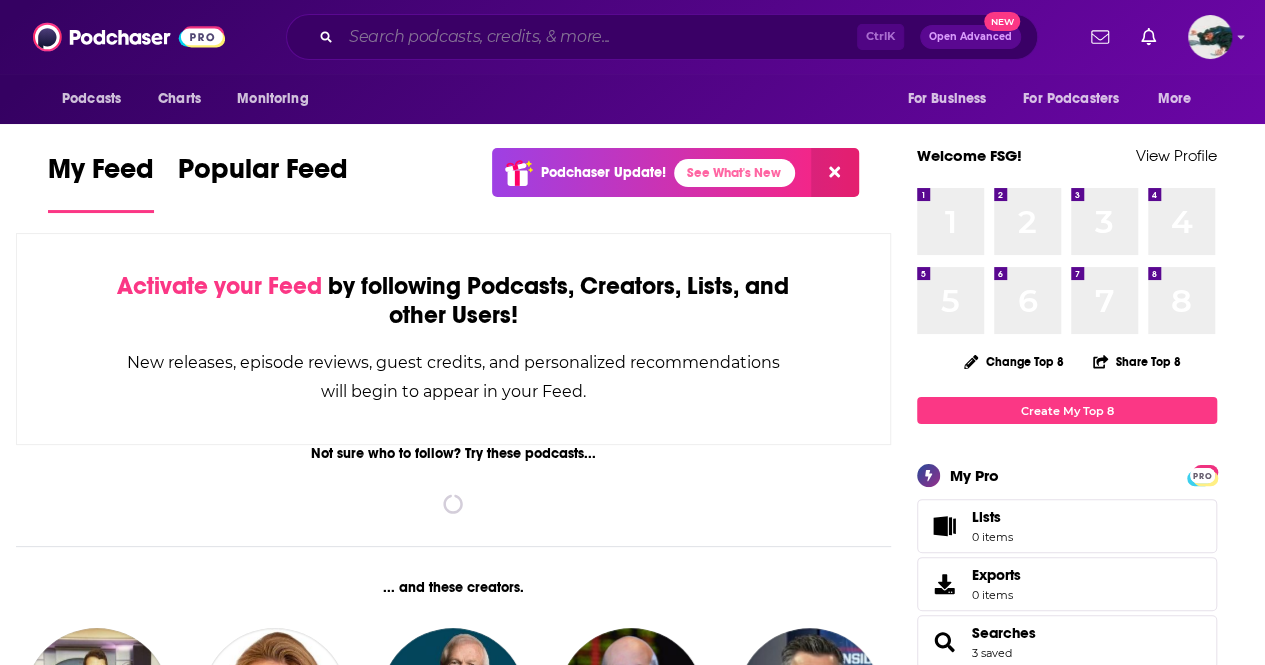 click at bounding box center [599, 37] 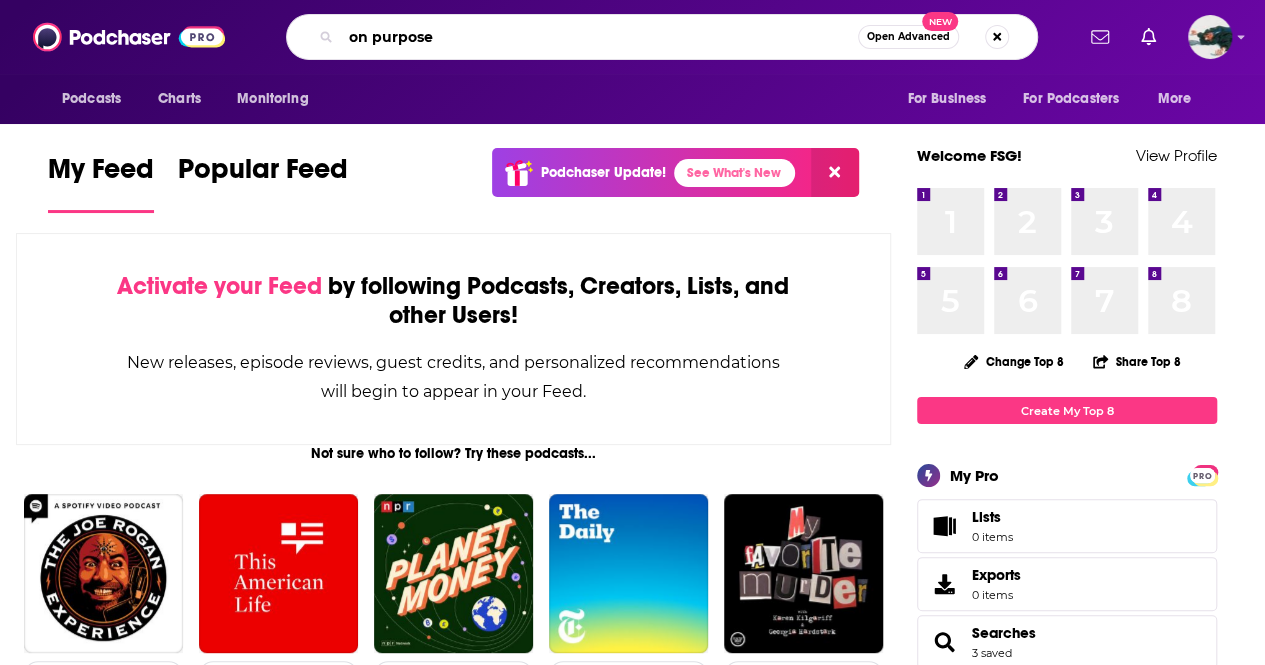type on "on purpose" 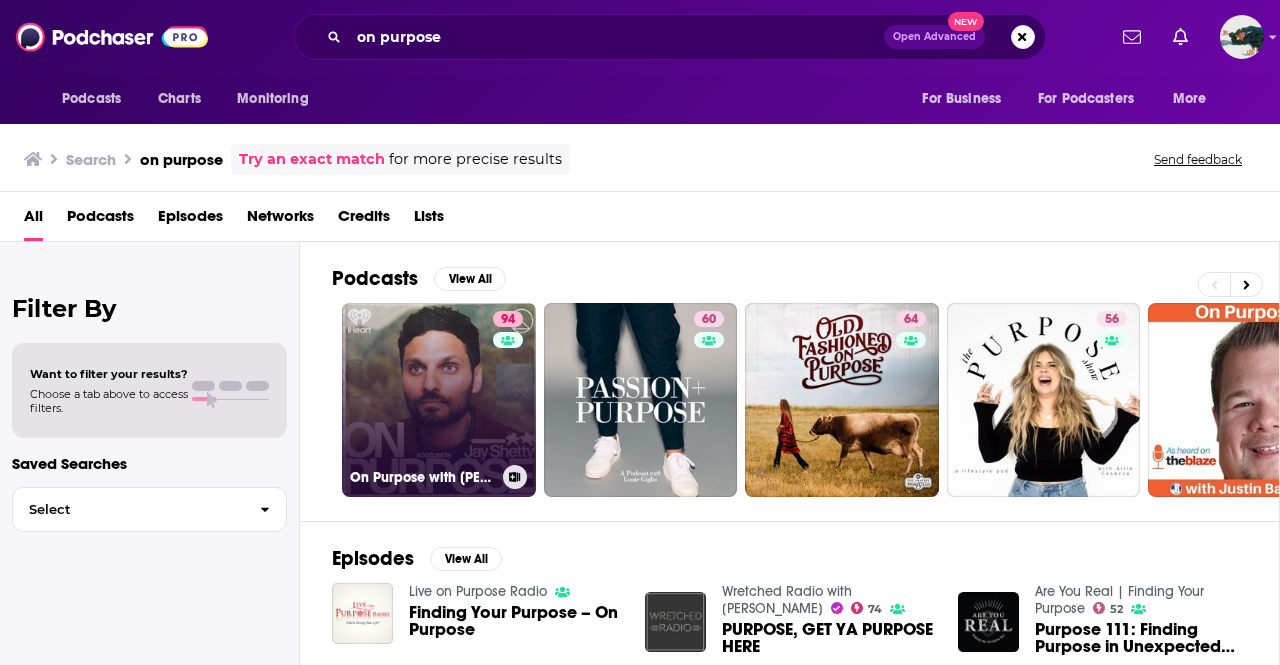 click on "94 On Purpose with Jay Shetty" at bounding box center (439, 400) 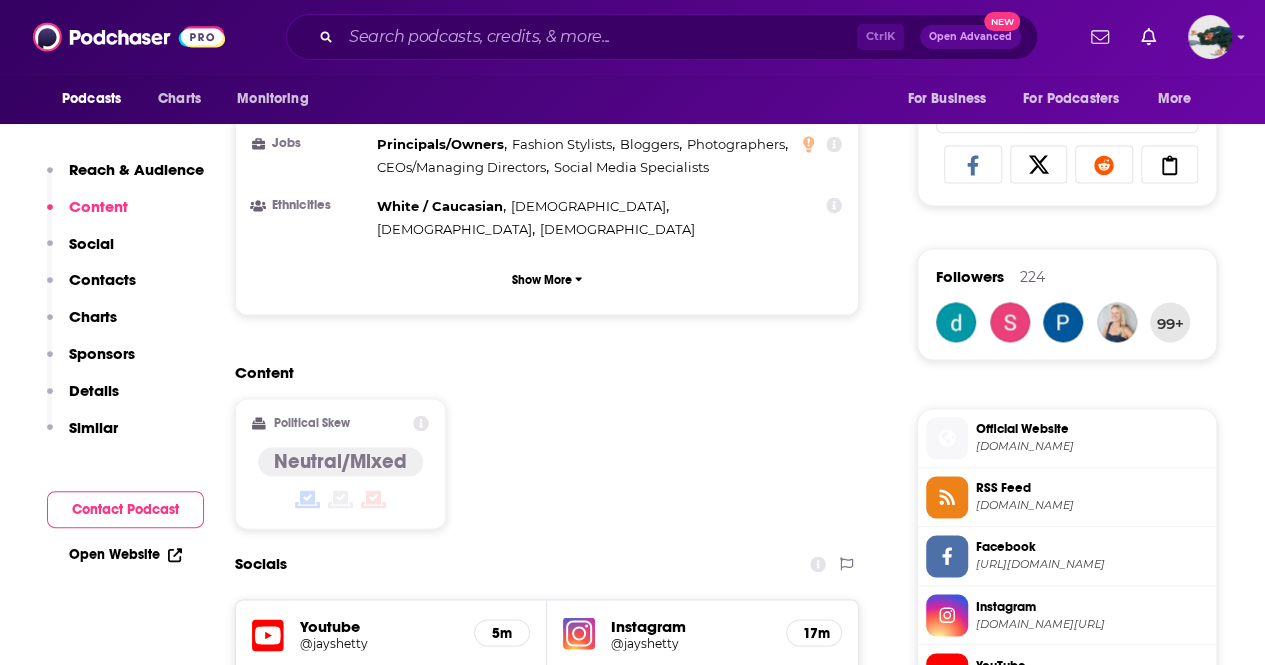 scroll, scrollTop: 1300, scrollLeft: 0, axis: vertical 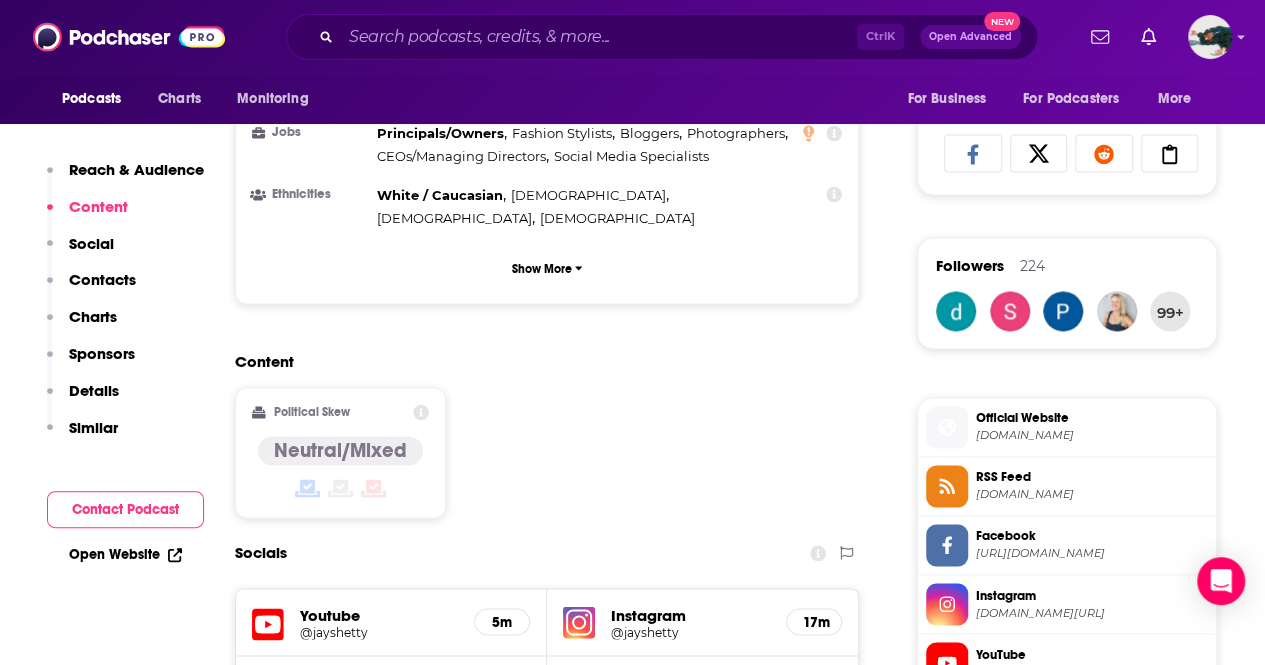 click on "Instagram" at bounding box center (690, 614) 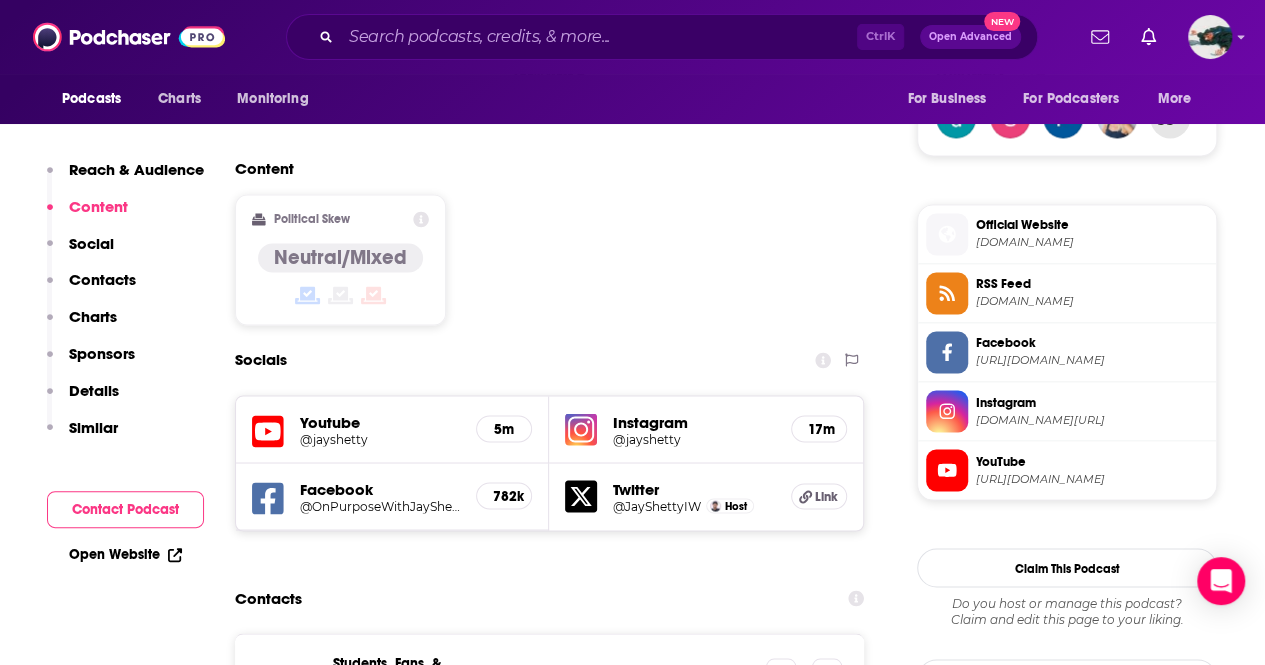 scroll, scrollTop: 1500, scrollLeft: 0, axis: vertical 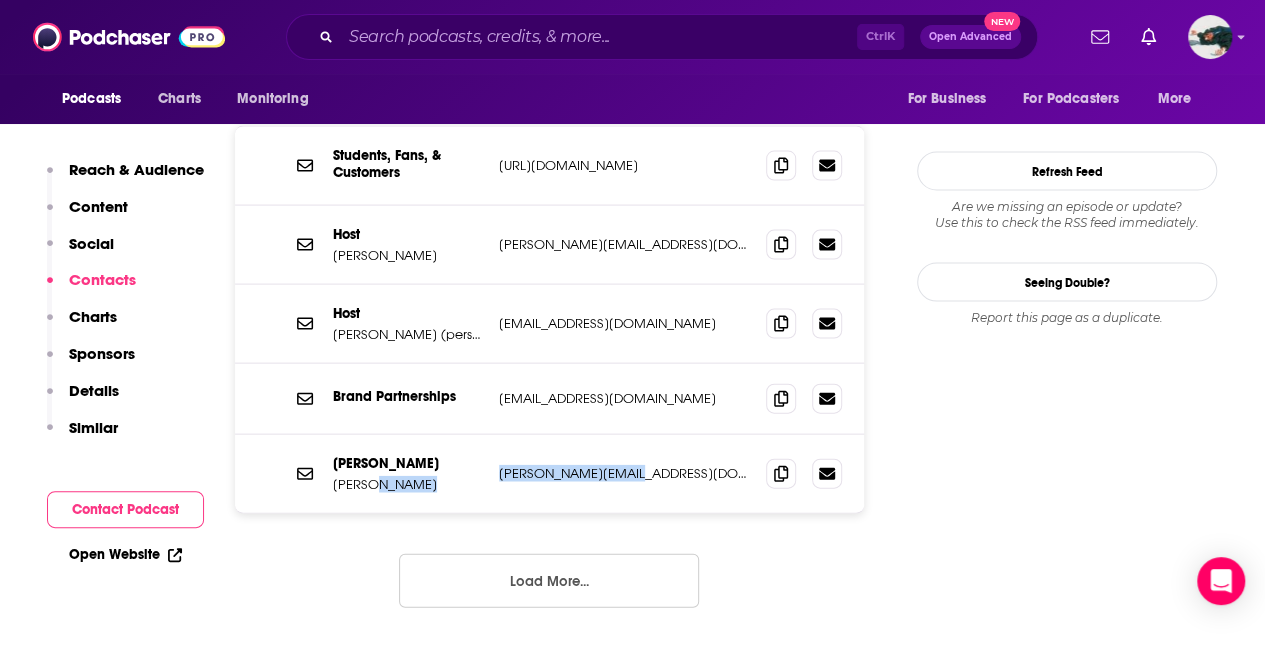 drag, startPoint x: 658, startPoint y: 399, endPoint x: 478, endPoint y: 417, distance: 180.89777 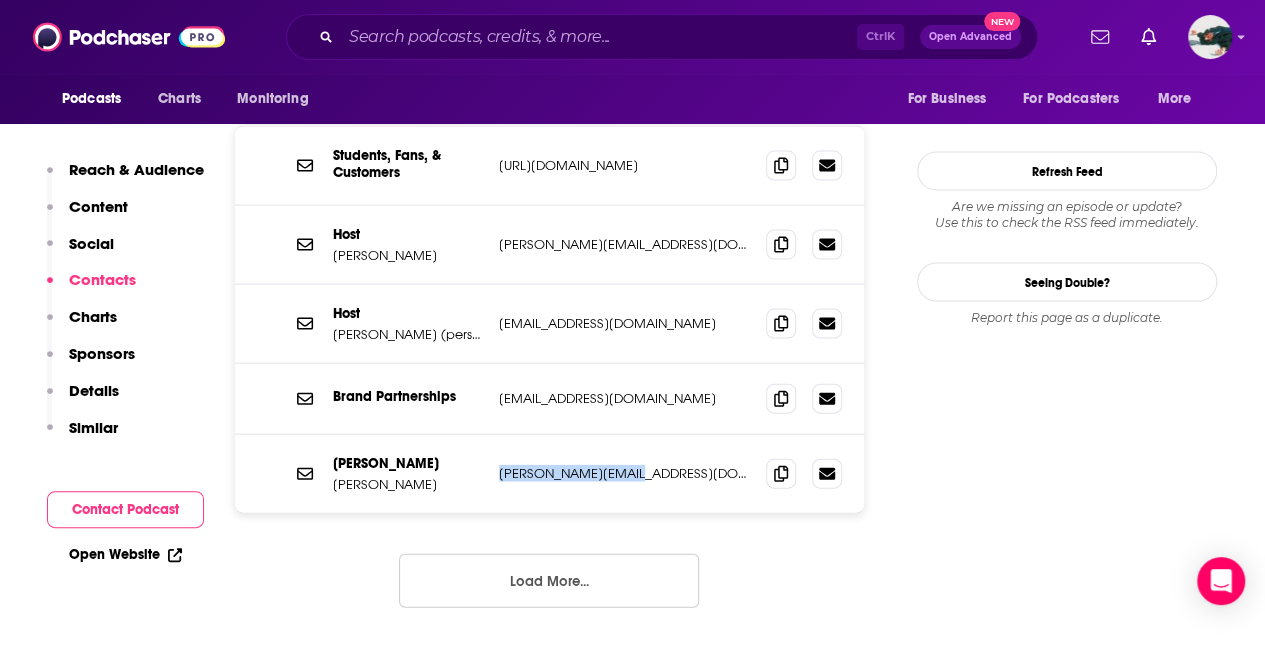 drag, startPoint x: 632, startPoint y: 393, endPoint x: 514, endPoint y: 407, distance: 118.82761 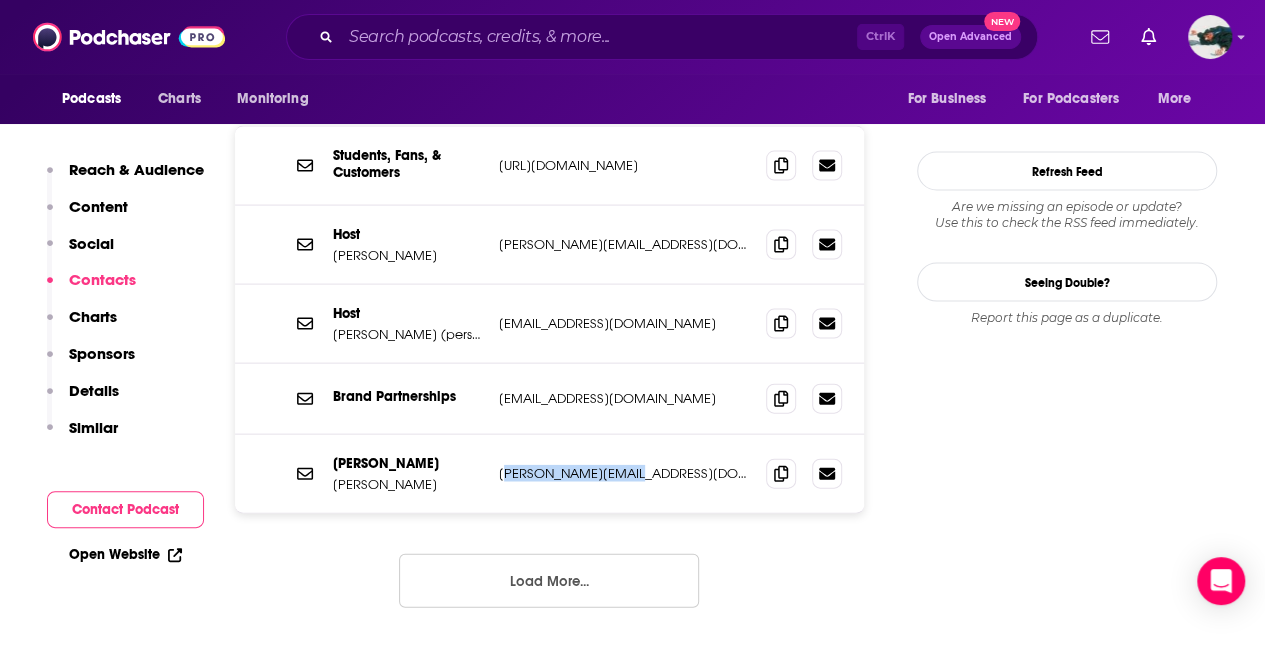 click on "helena@jayshetty.me" at bounding box center [624, 473] 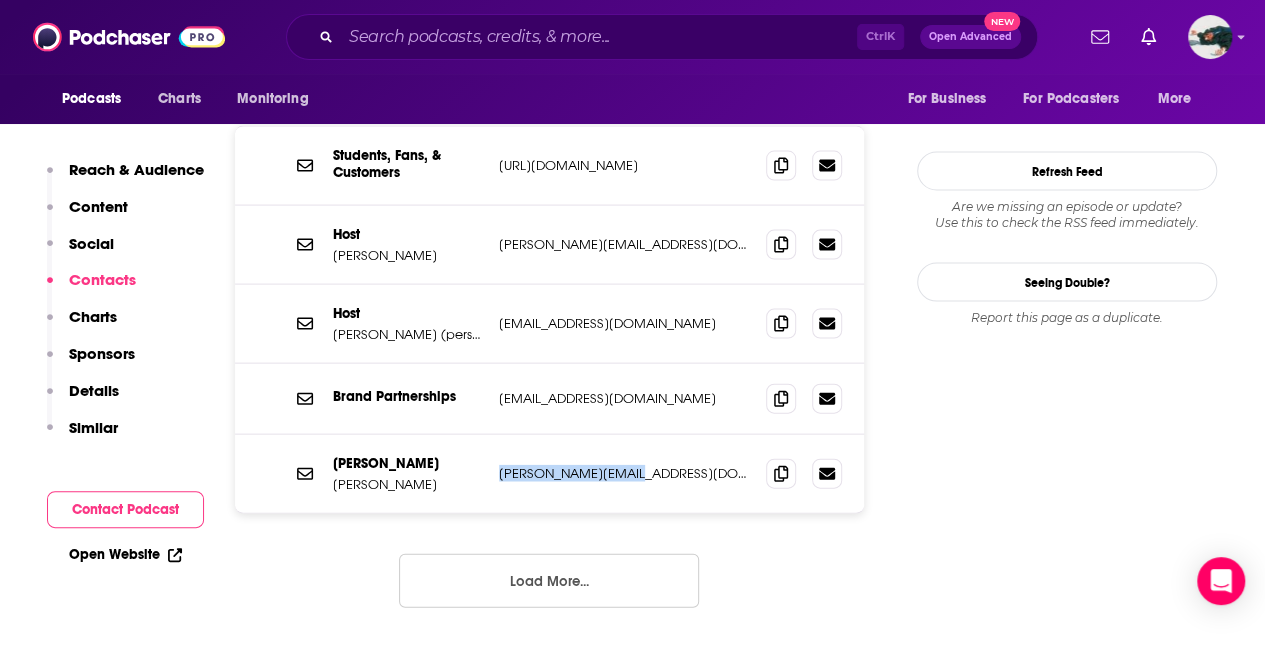 drag, startPoint x: 664, startPoint y: 395, endPoint x: 496, endPoint y: 381, distance: 168.58232 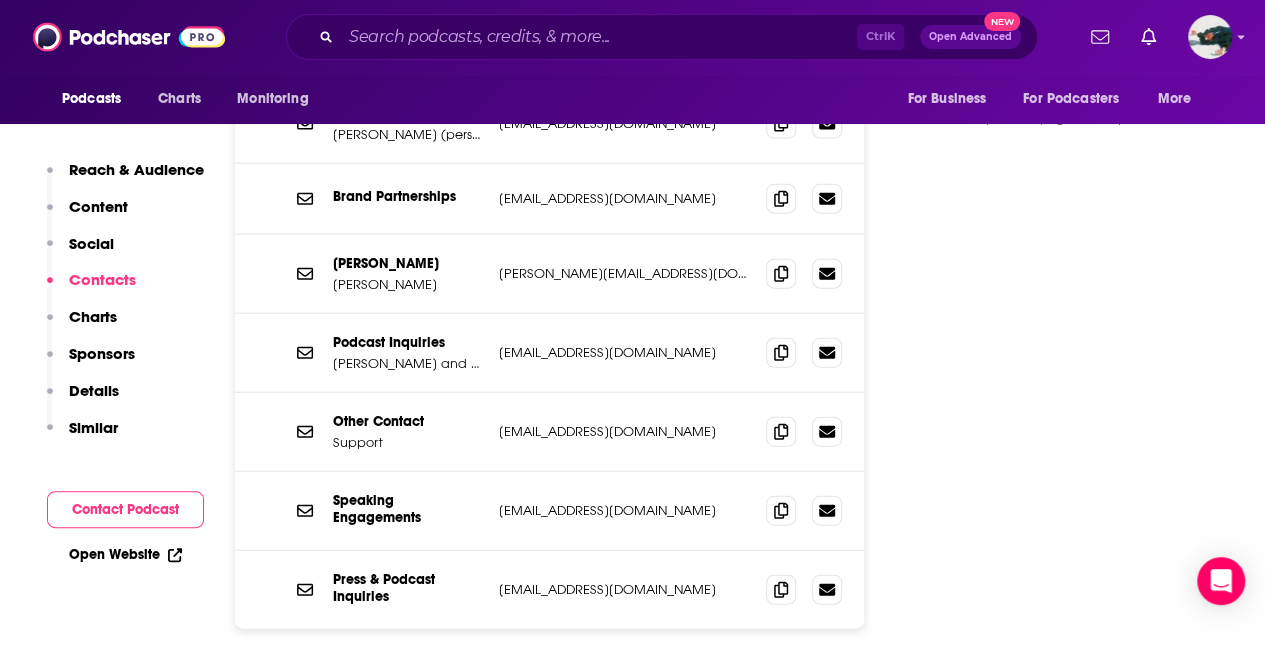 scroll, scrollTop: 2100, scrollLeft: 0, axis: vertical 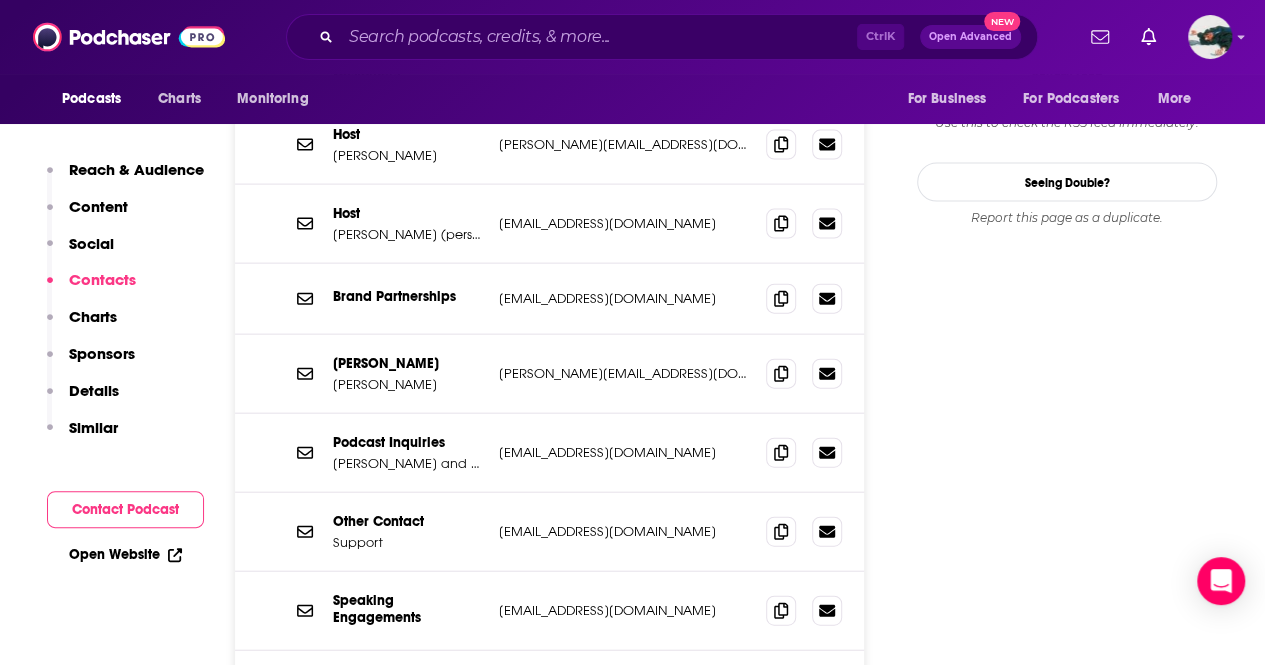 drag, startPoint x: 715, startPoint y: 378, endPoint x: 459, endPoint y: 378, distance: 256 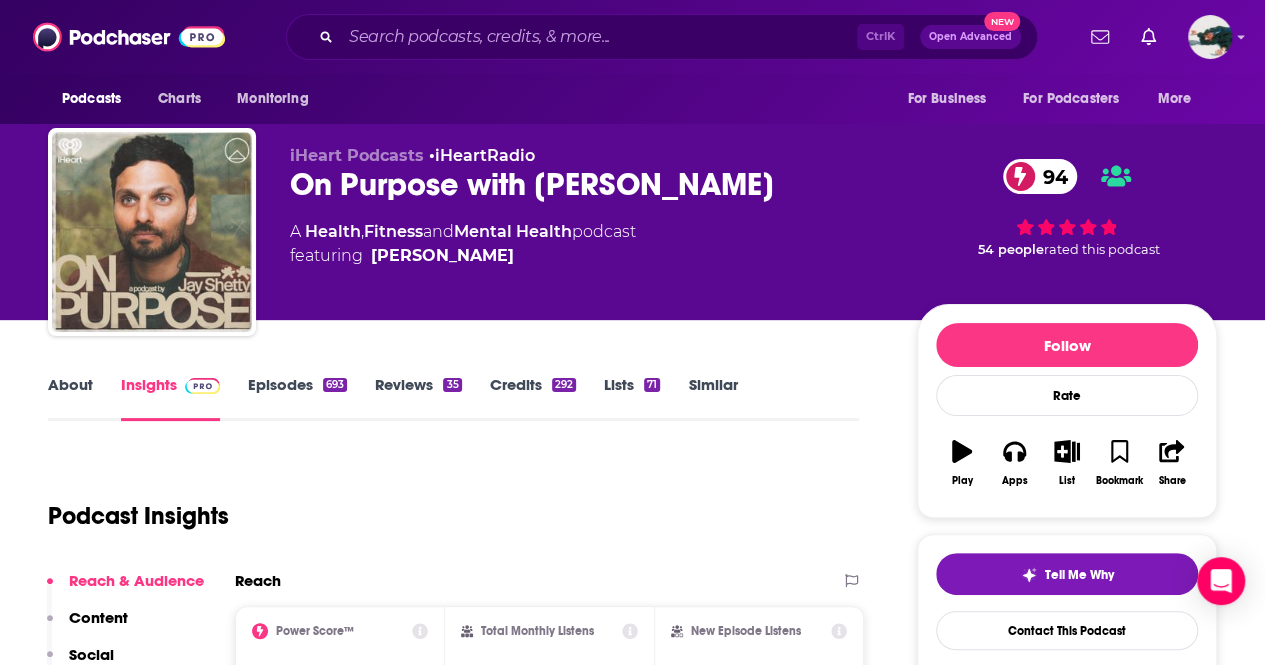 scroll, scrollTop: 0, scrollLeft: 0, axis: both 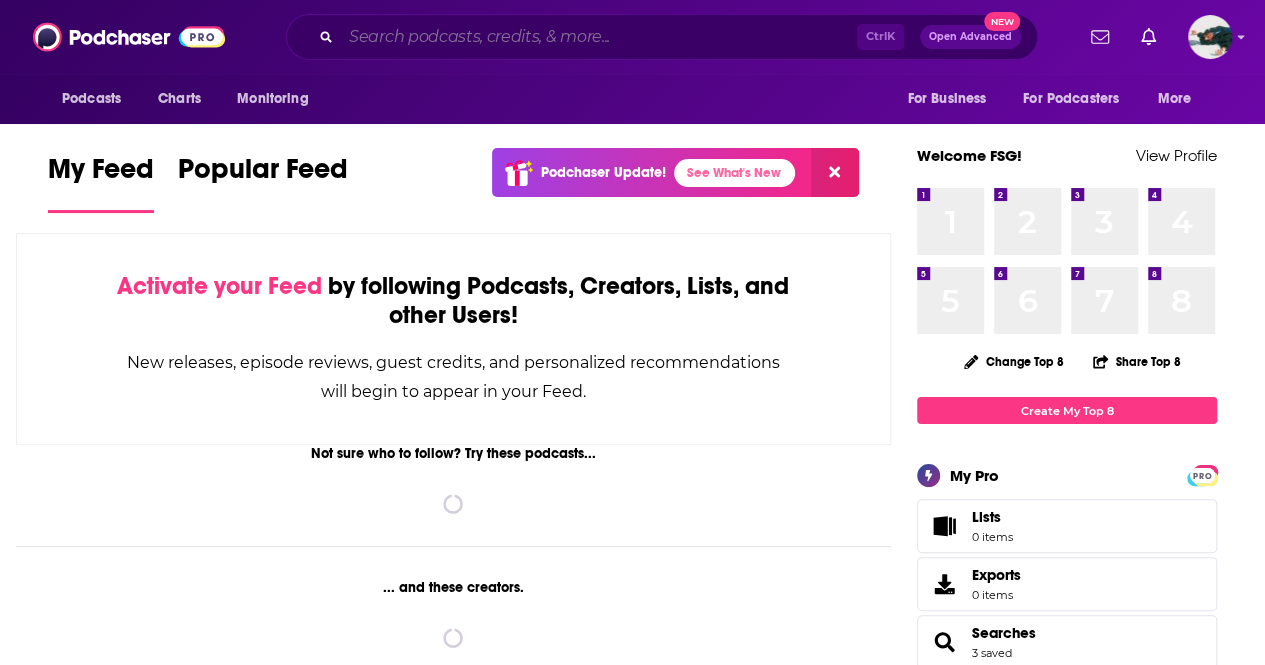 click at bounding box center [599, 37] 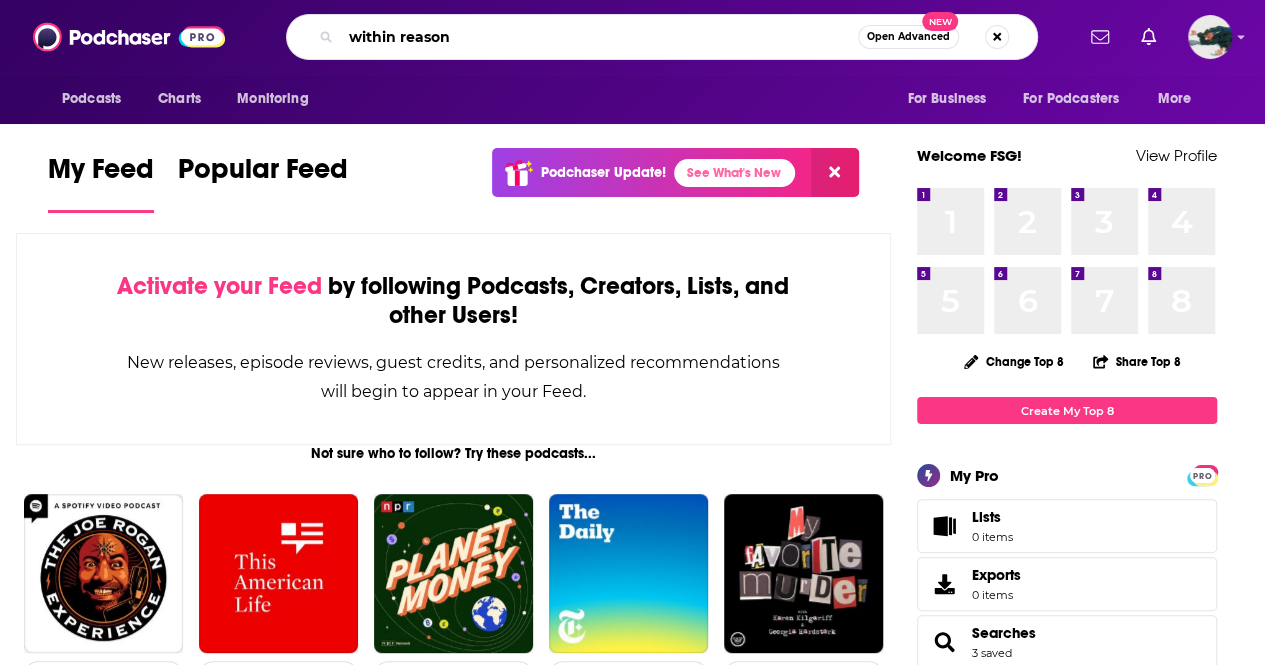 type on "within reason" 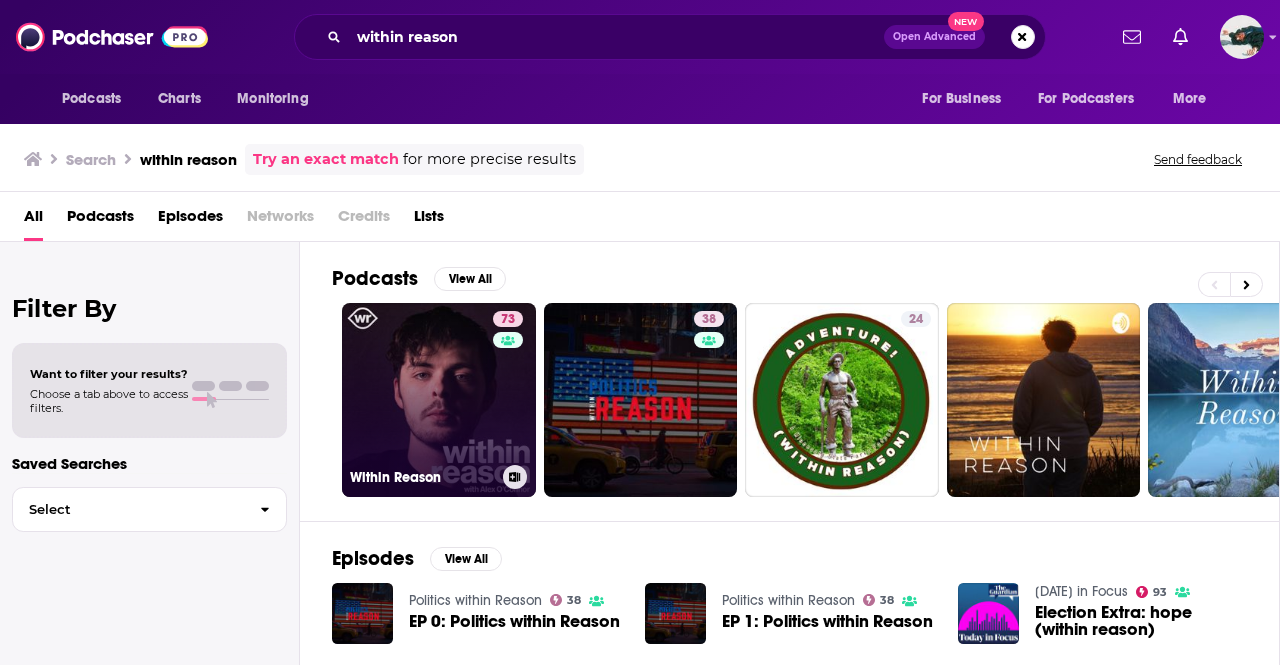 click on "73 Within Reason" at bounding box center (439, 400) 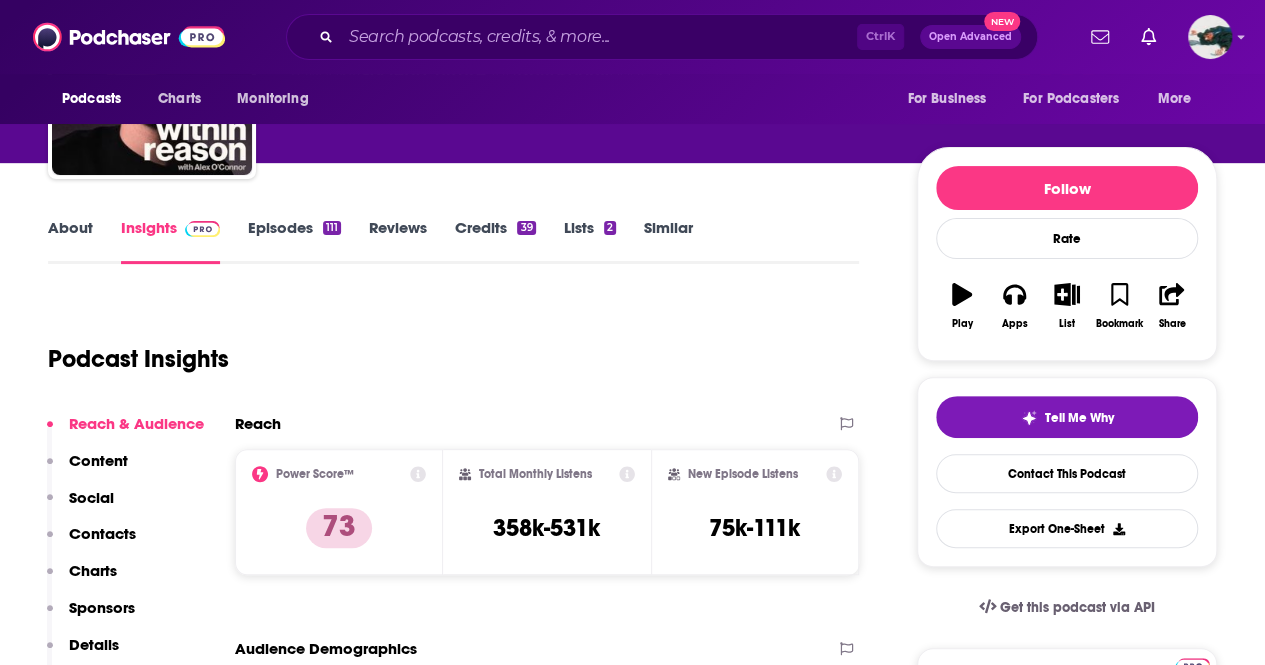 scroll, scrollTop: 100, scrollLeft: 0, axis: vertical 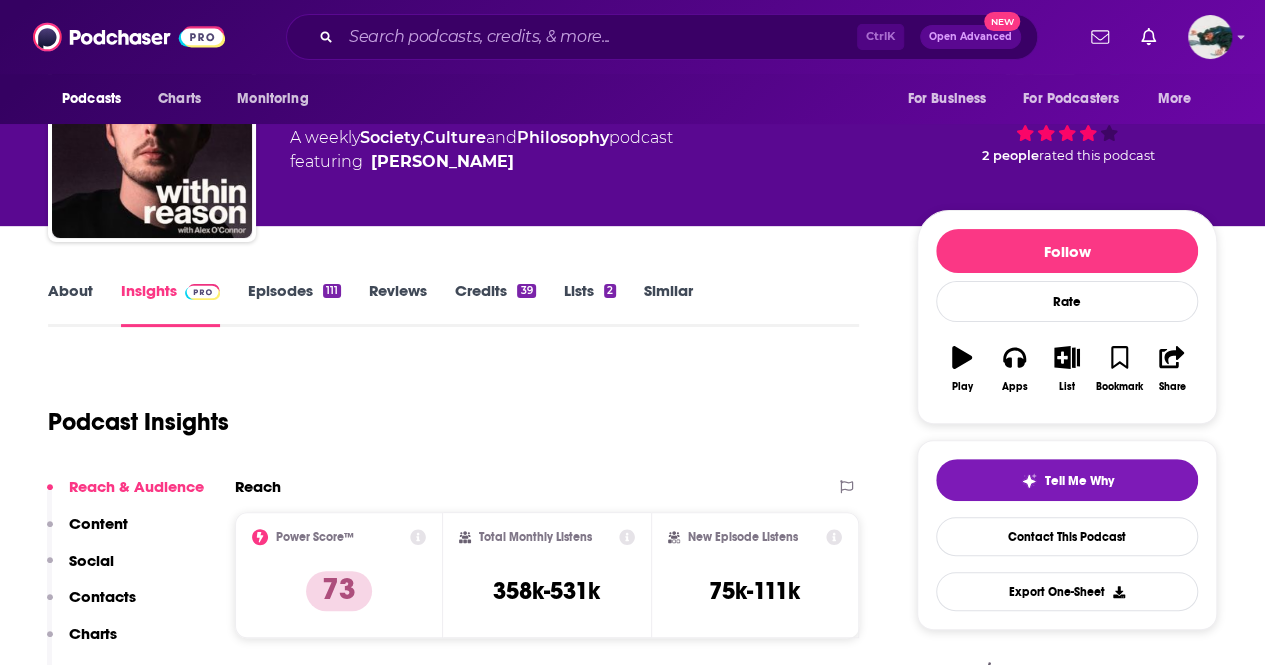 click on "About Insights Episodes 111 Reviews Credits 39 Lists 2 Similar" at bounding box center [453, 302] 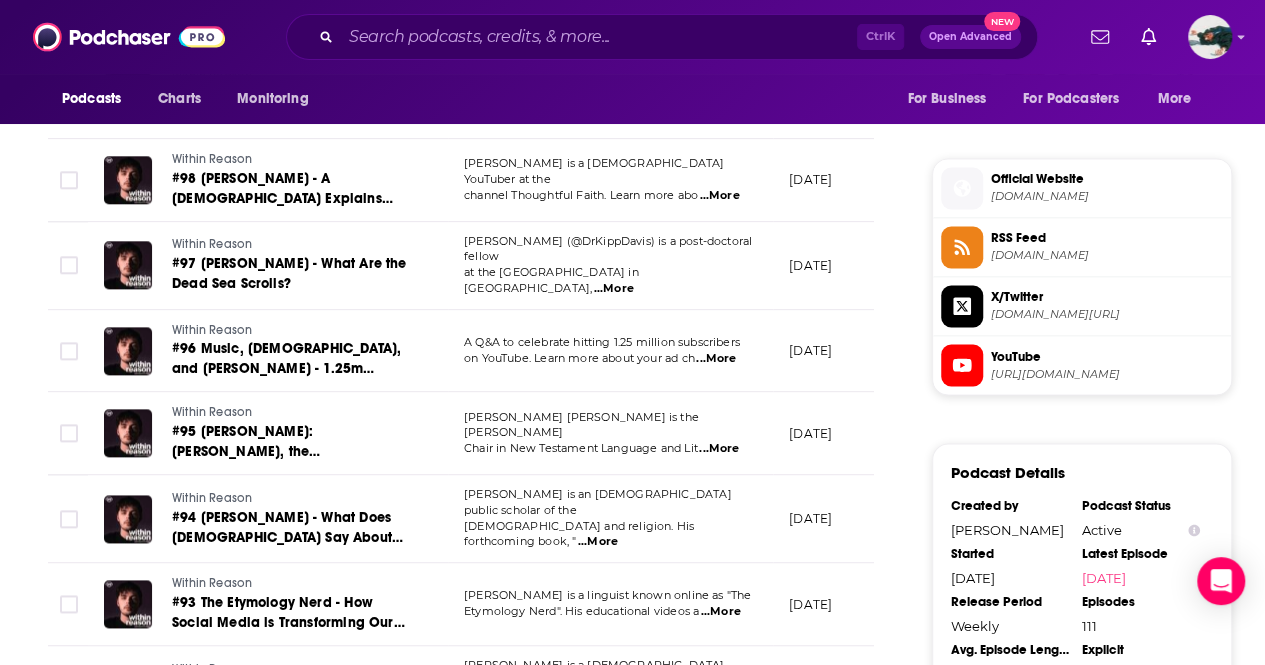 scroll, scrollTop: 1700, scrollLeft: 0, axis: vertical 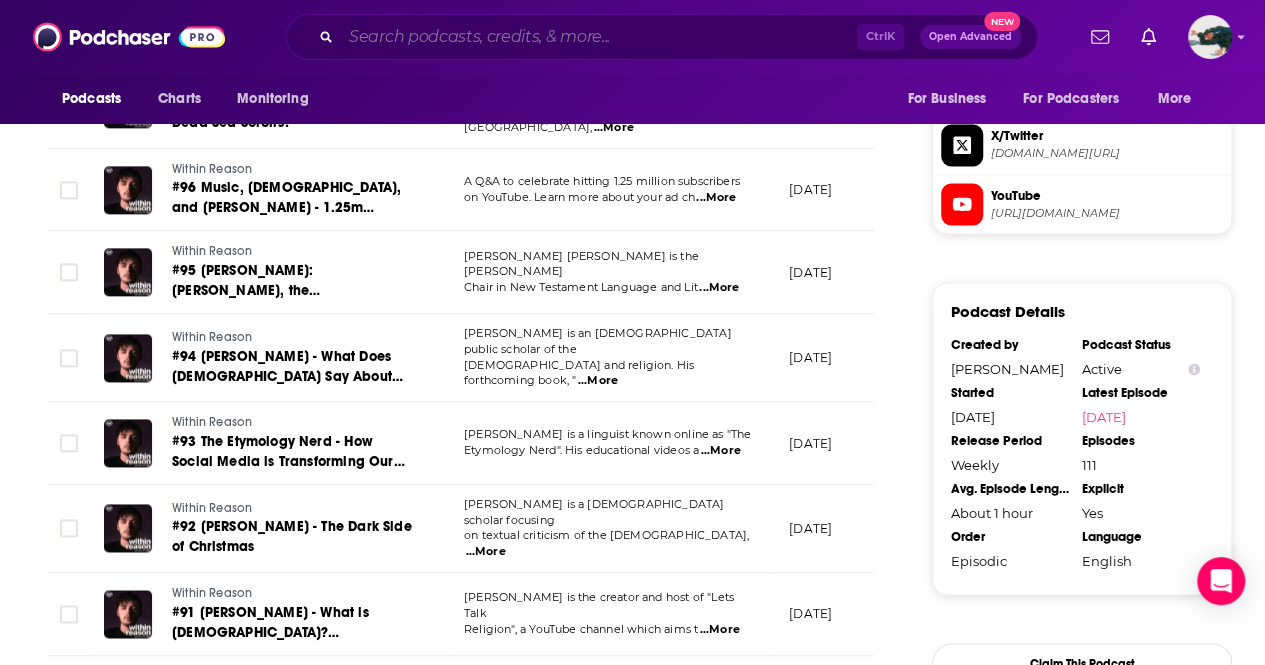 drag, startPoint x: 562, startPoint y: 45, endPoint x: 570, endPoint y: 35, distance: 12.806249 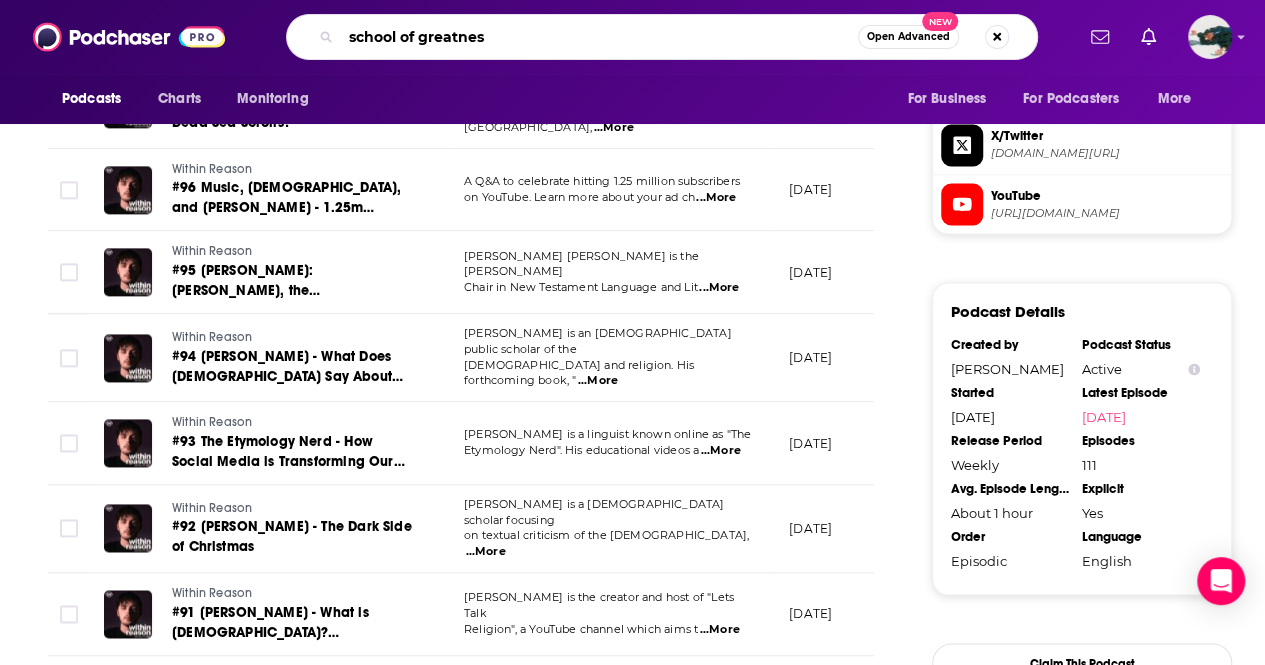 type on "school of greatness" 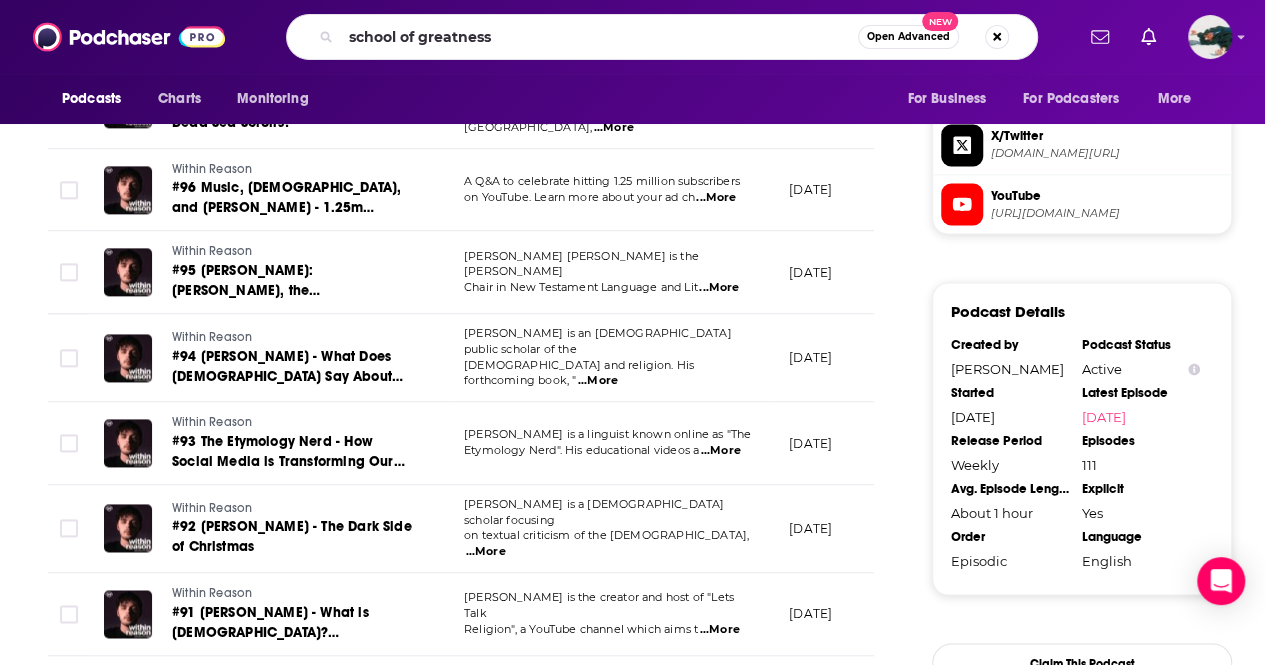 scroll, scrollTop: 0, scrollLeft: 0, axis: both 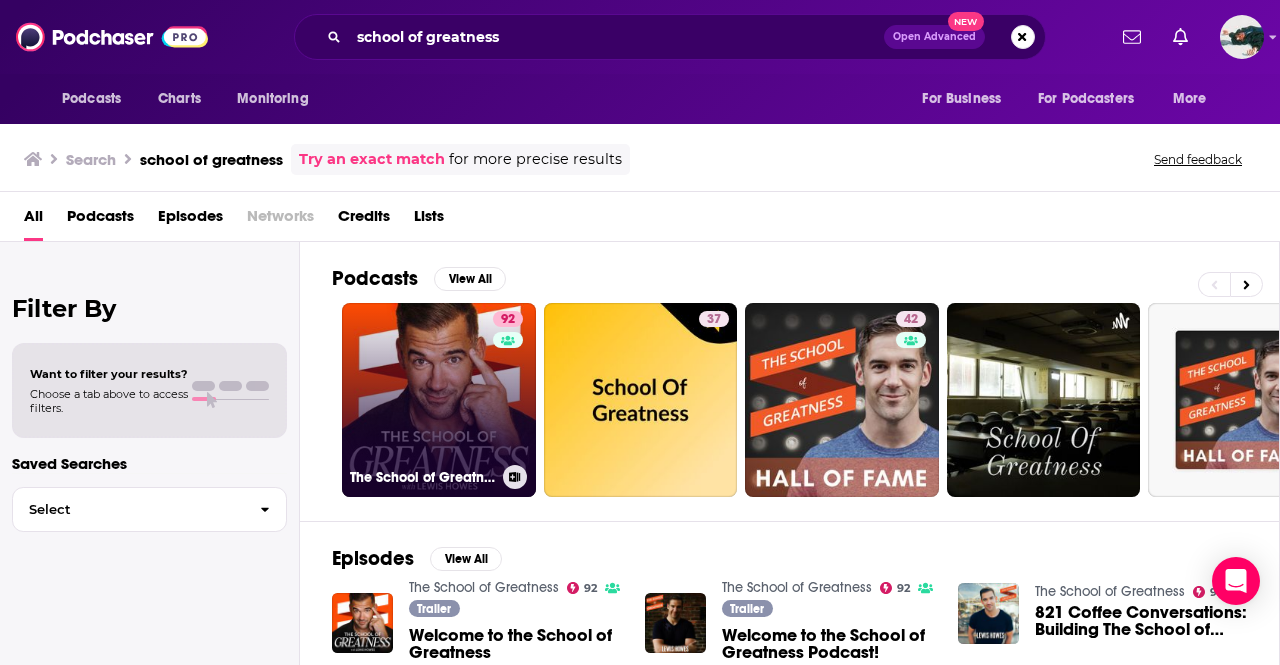 click on "92 The School of Greatness" at bounding box center [439, 400] 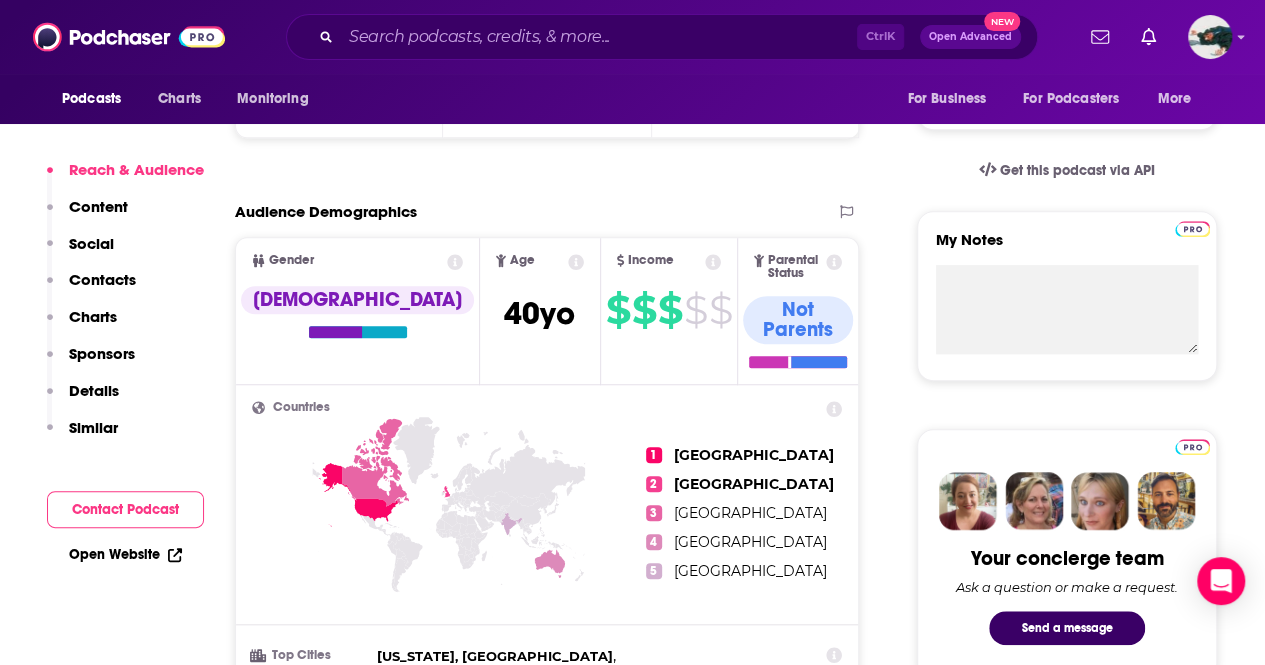 scroll, scrollTop: 0, scrollLeft: 0, axis: both 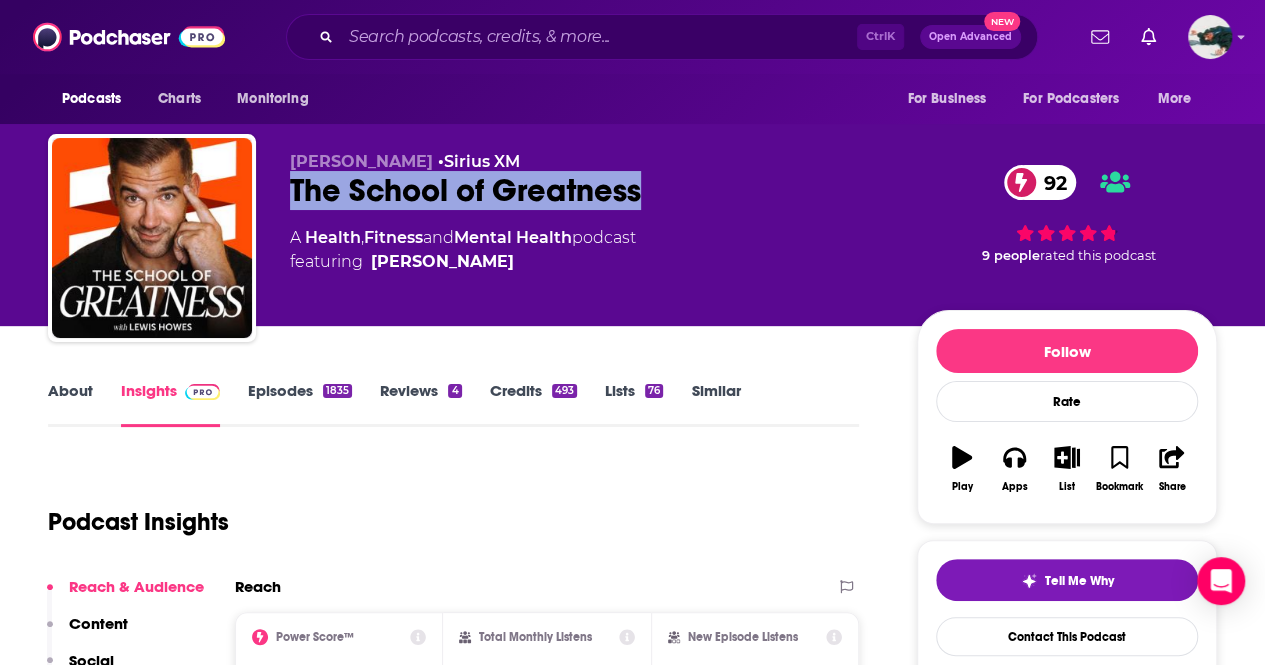 drag, startPoint x: 698, startPoint y: 199, endPoint x: 287, endPoint y: 199, distance: 411 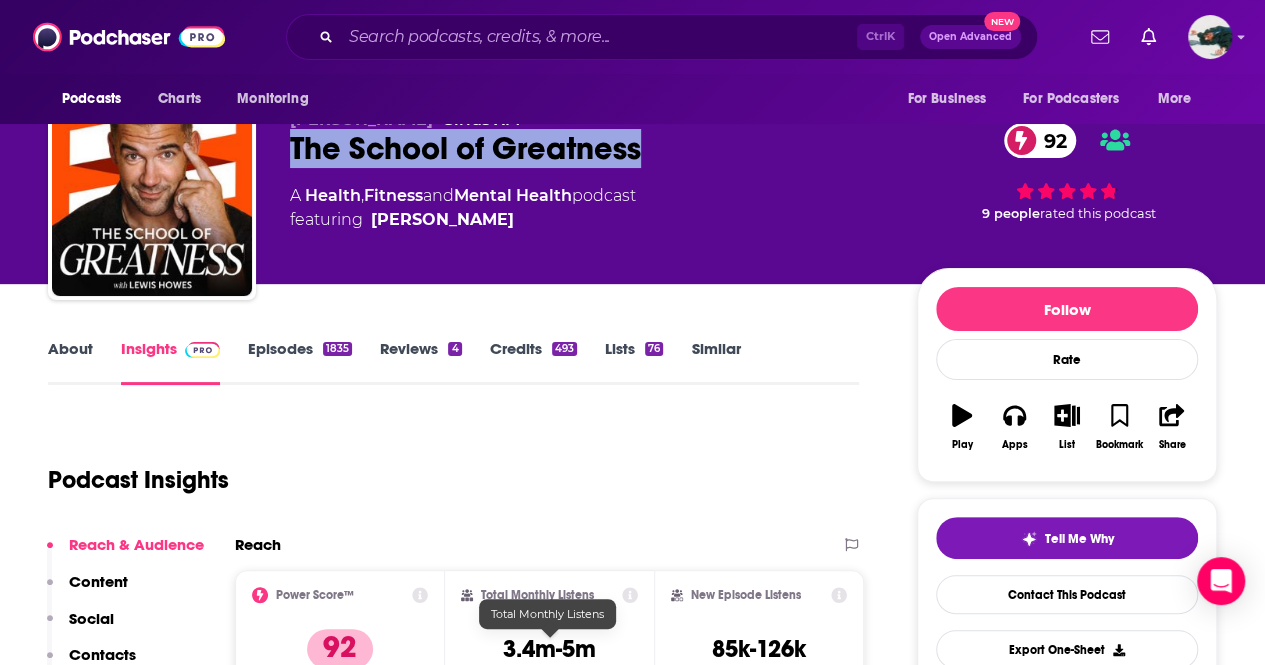 scroll, scrollTop: 0, scrollLeft: 0, axis: both 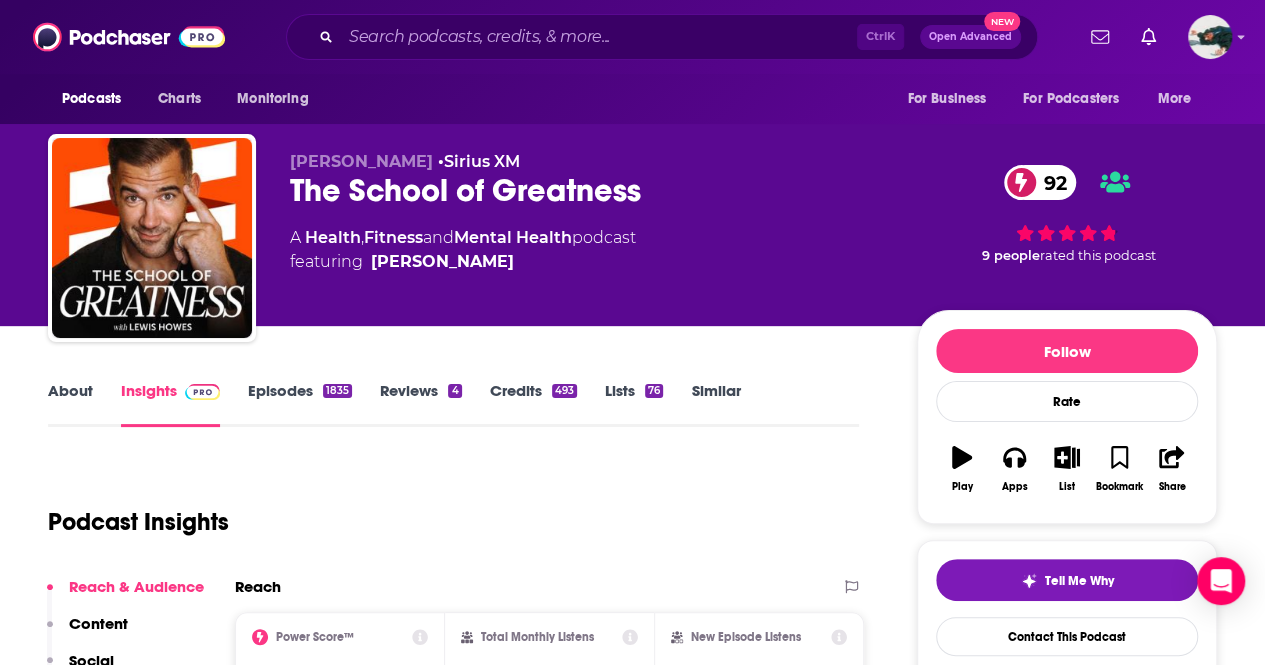 click on "About Insights Episodes 1835 Reviews 4 Credits 493 Lists 76 Similar" at bounding box center [453, 402] 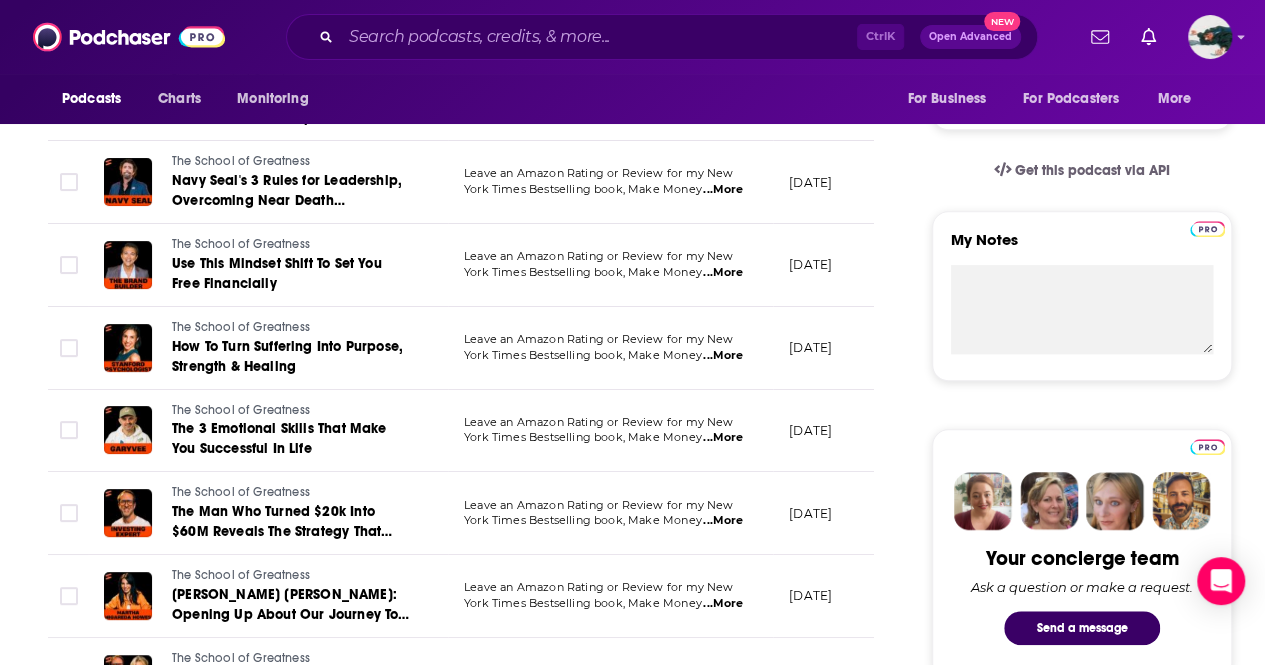 scroll, scrollTop: 0, scrollLeft: 0, axis: both 